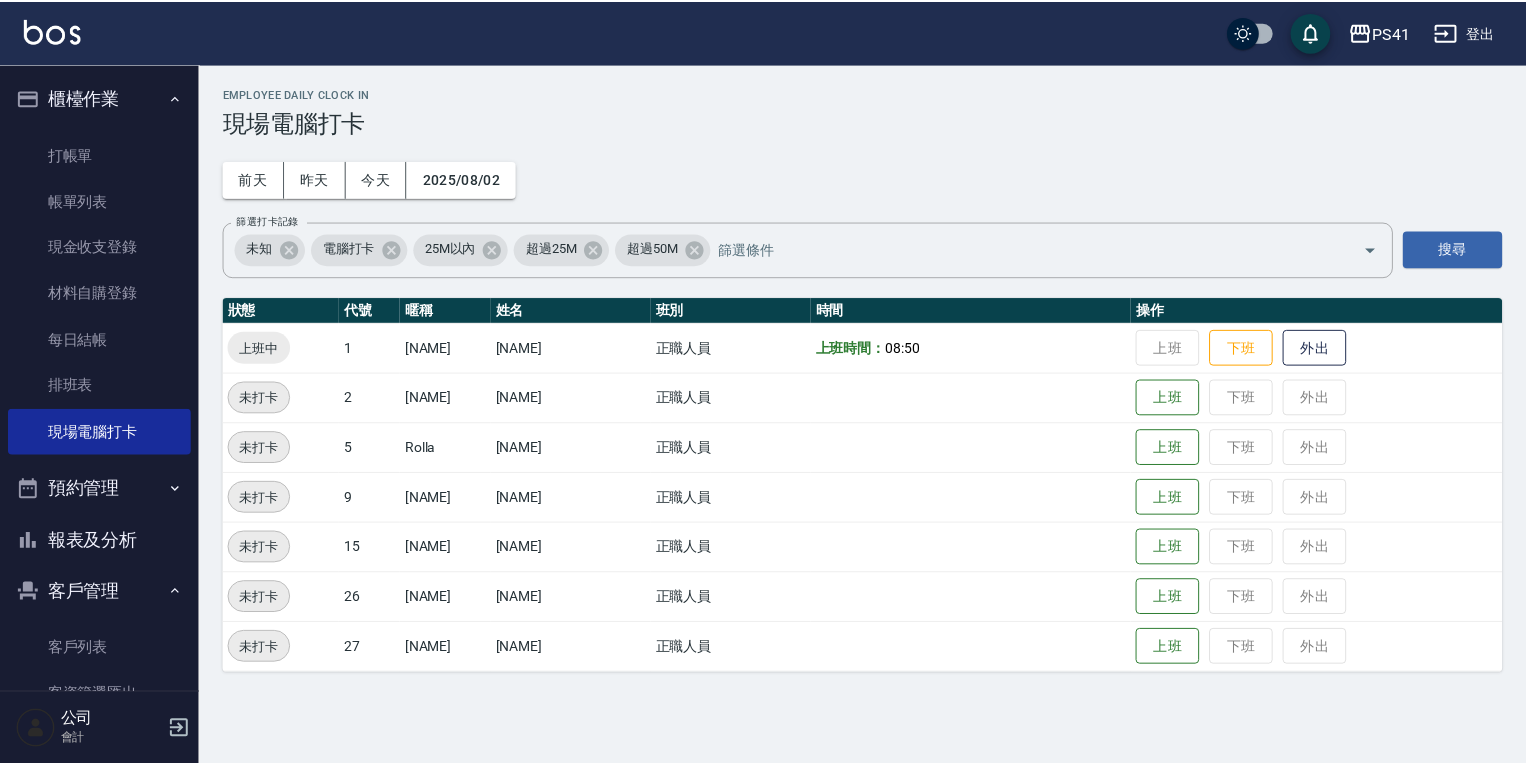 scroll, scrollTop: 0, scrollLeft: 0, axis: both 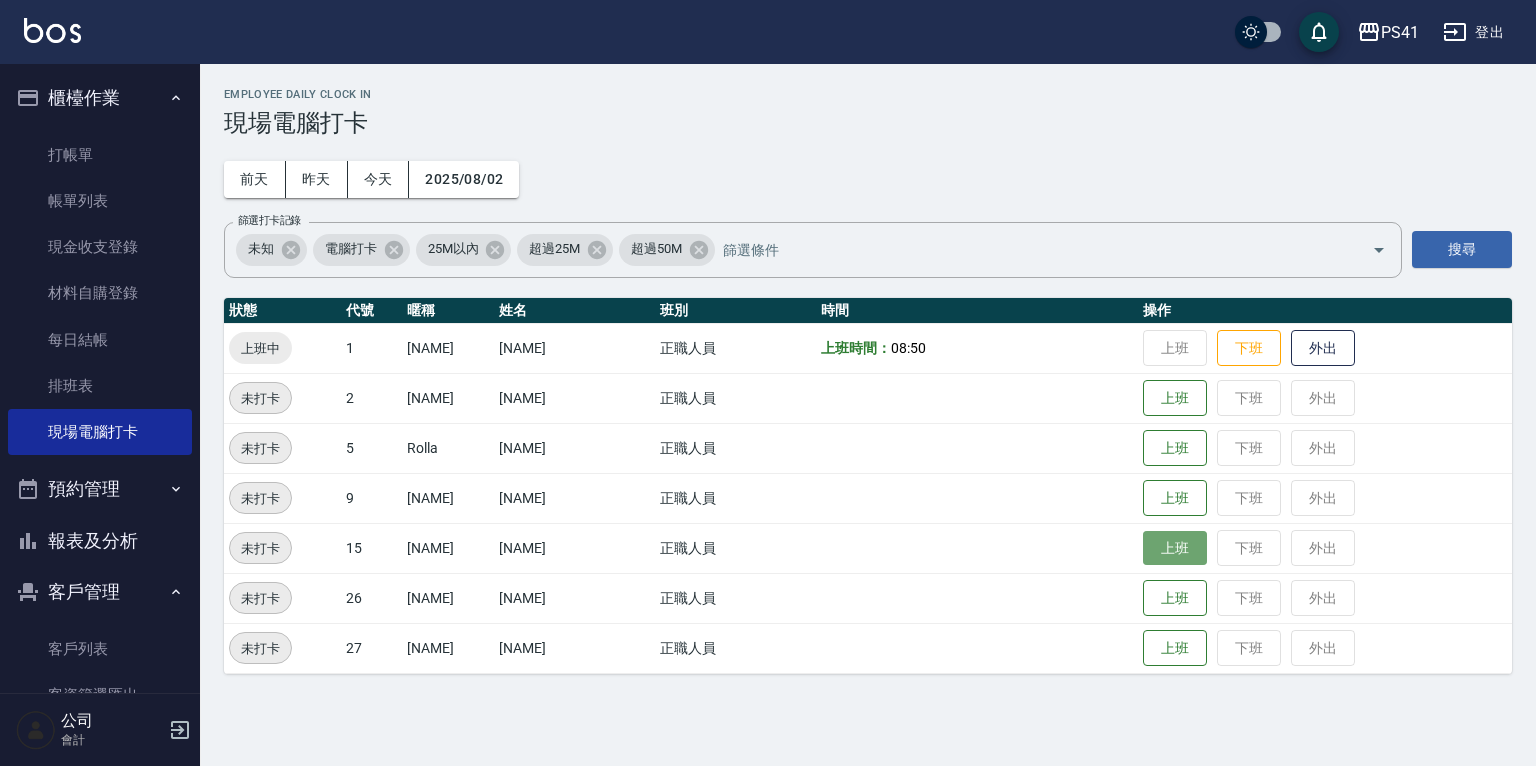 click on "上班" at bounding box center [1175, 548] 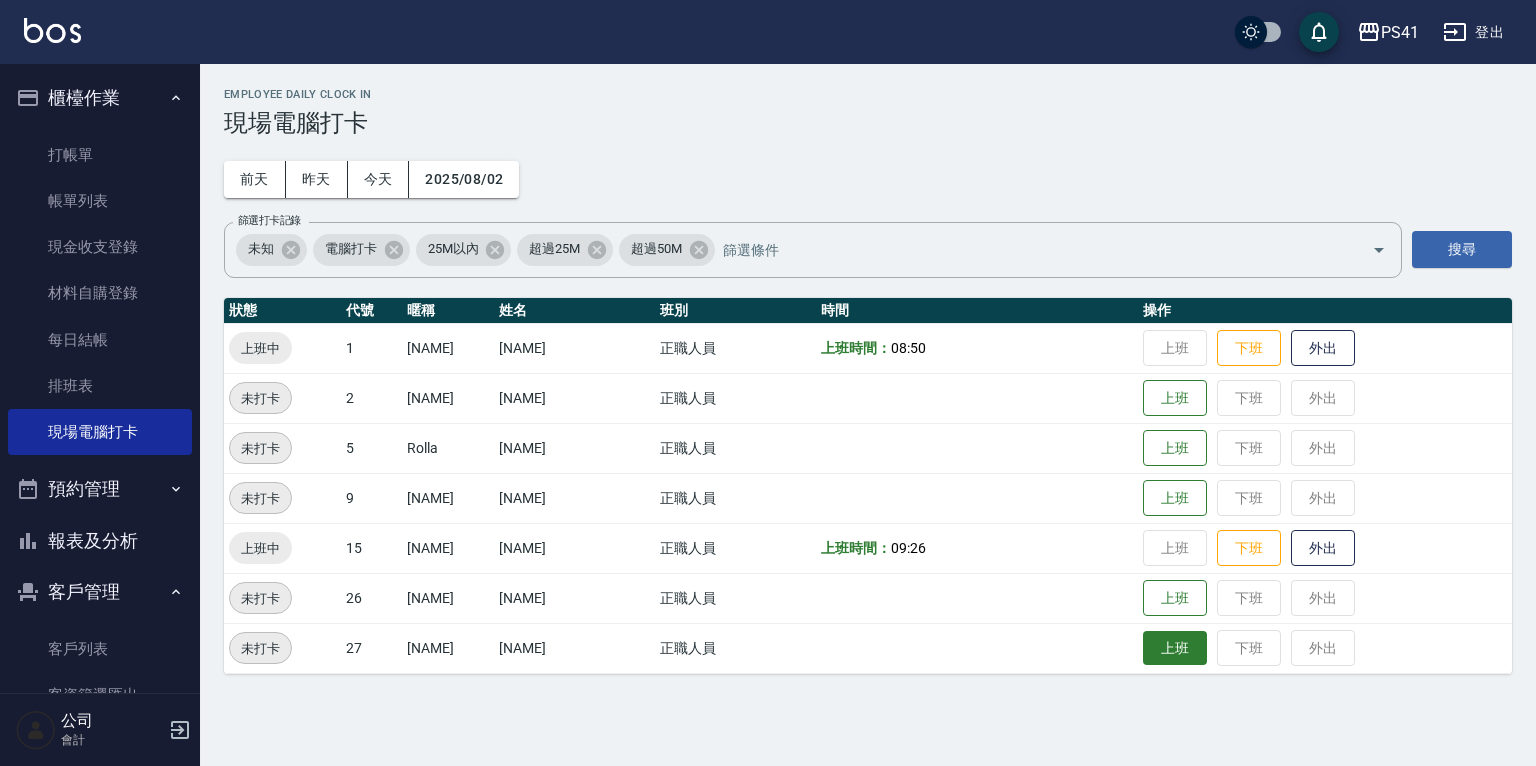 click on "上班" at bounding box center [1175, 648] 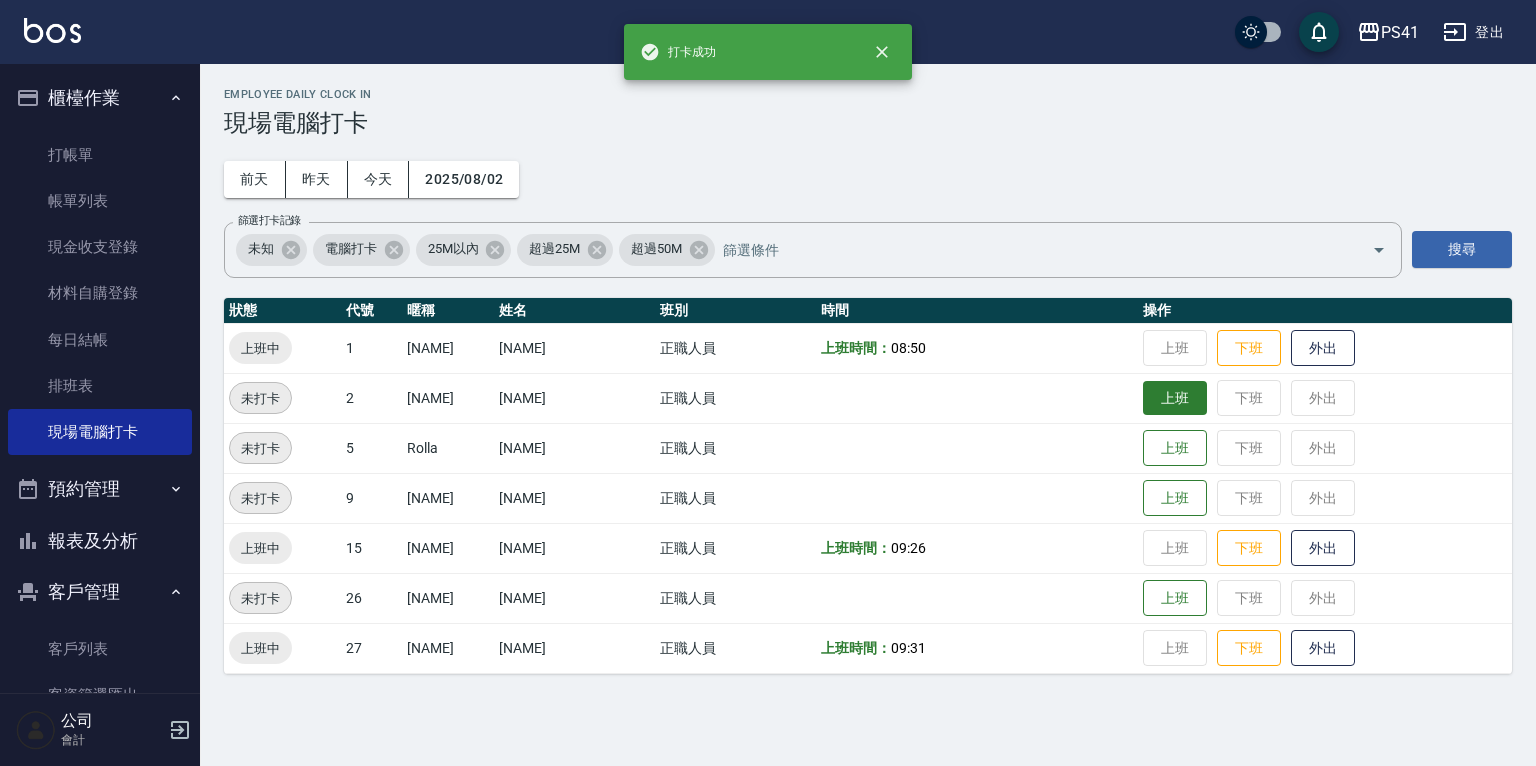click on "上班" at bounding box center (1175, 398) 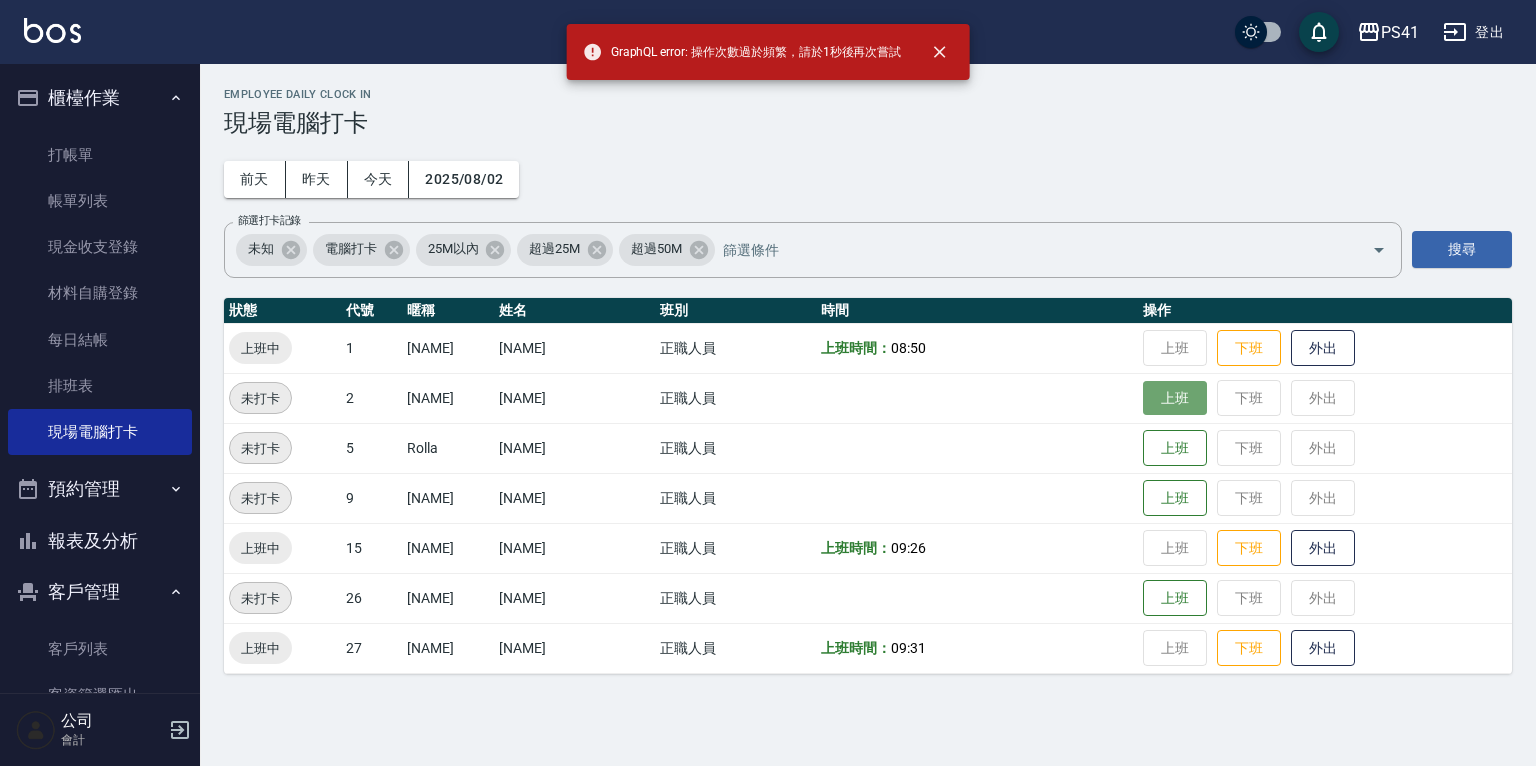 click on "上班" at bounding box center (1175, 398) 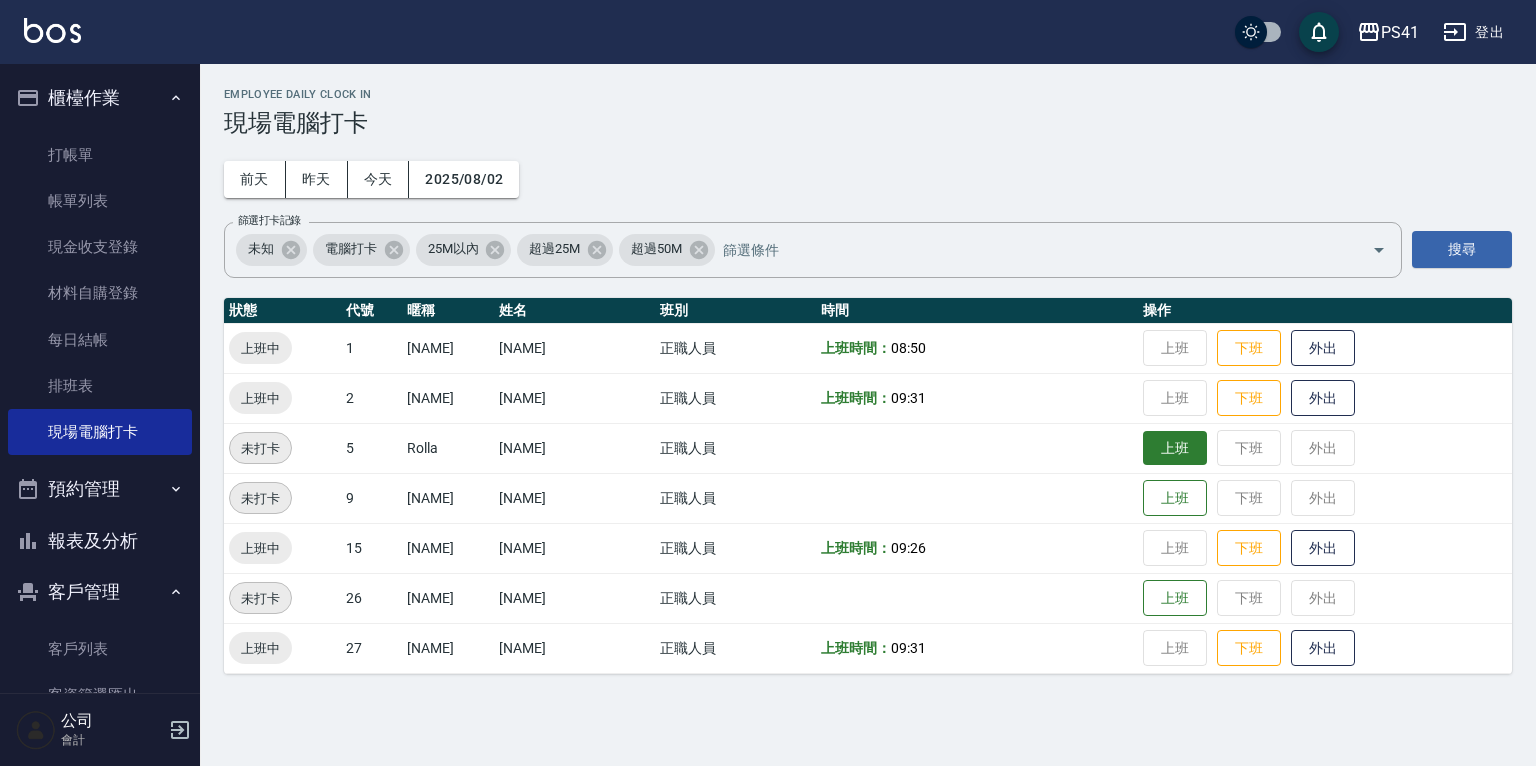 click on "上班" at bounding box center (1175, 448) 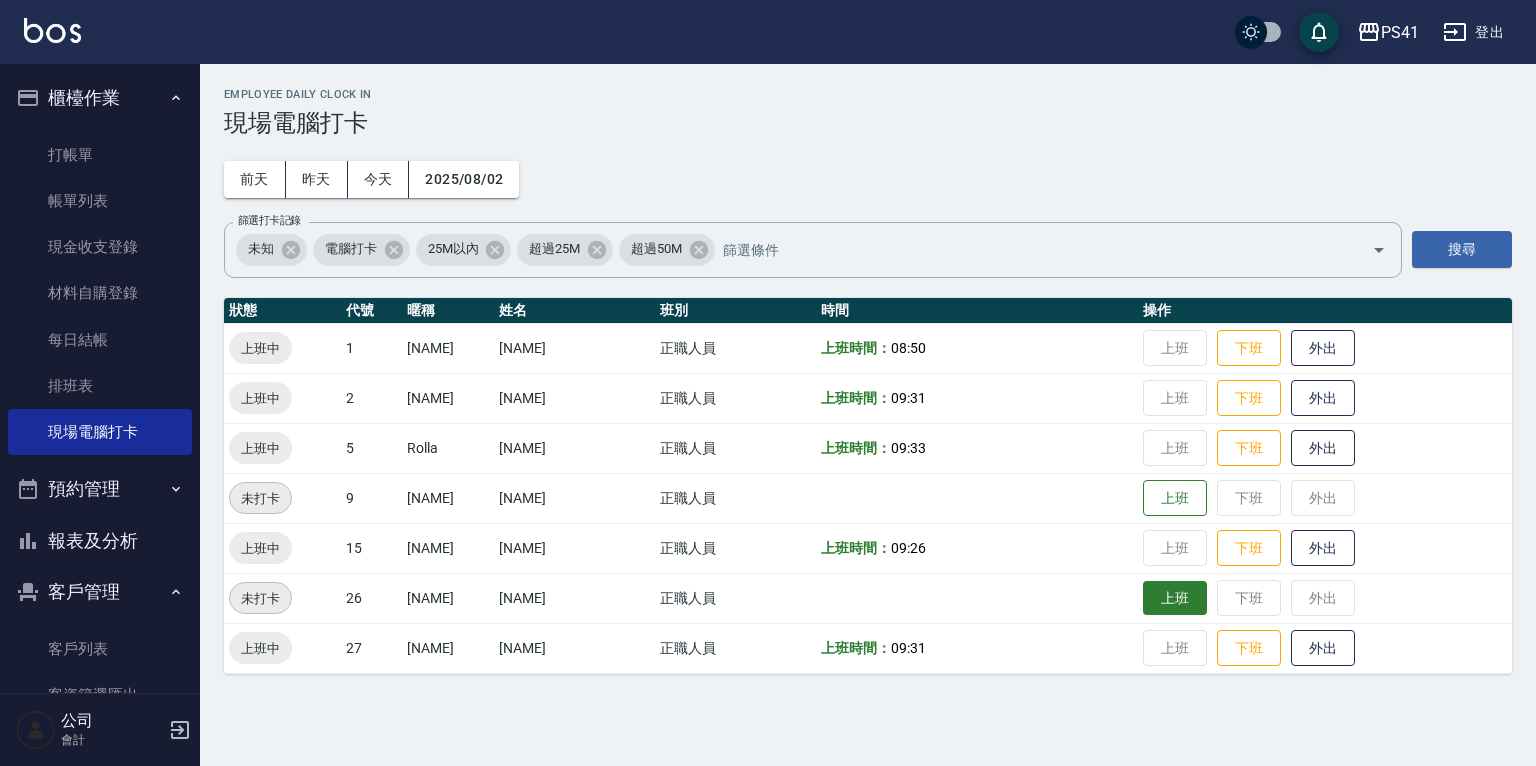click on "上班" at bounding box center [1175, 598] 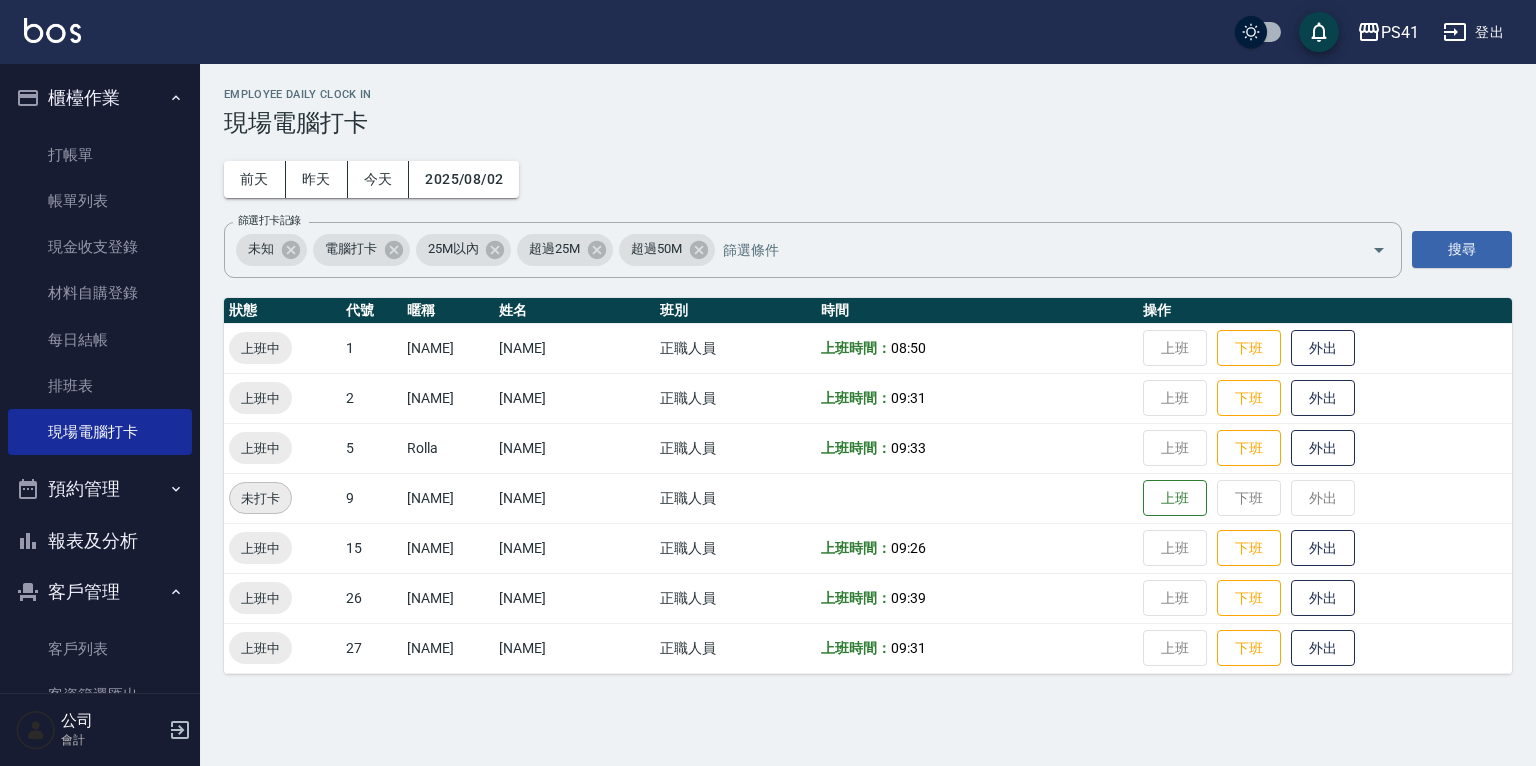 click on "報表及分析" at bounding box center (100, 541) 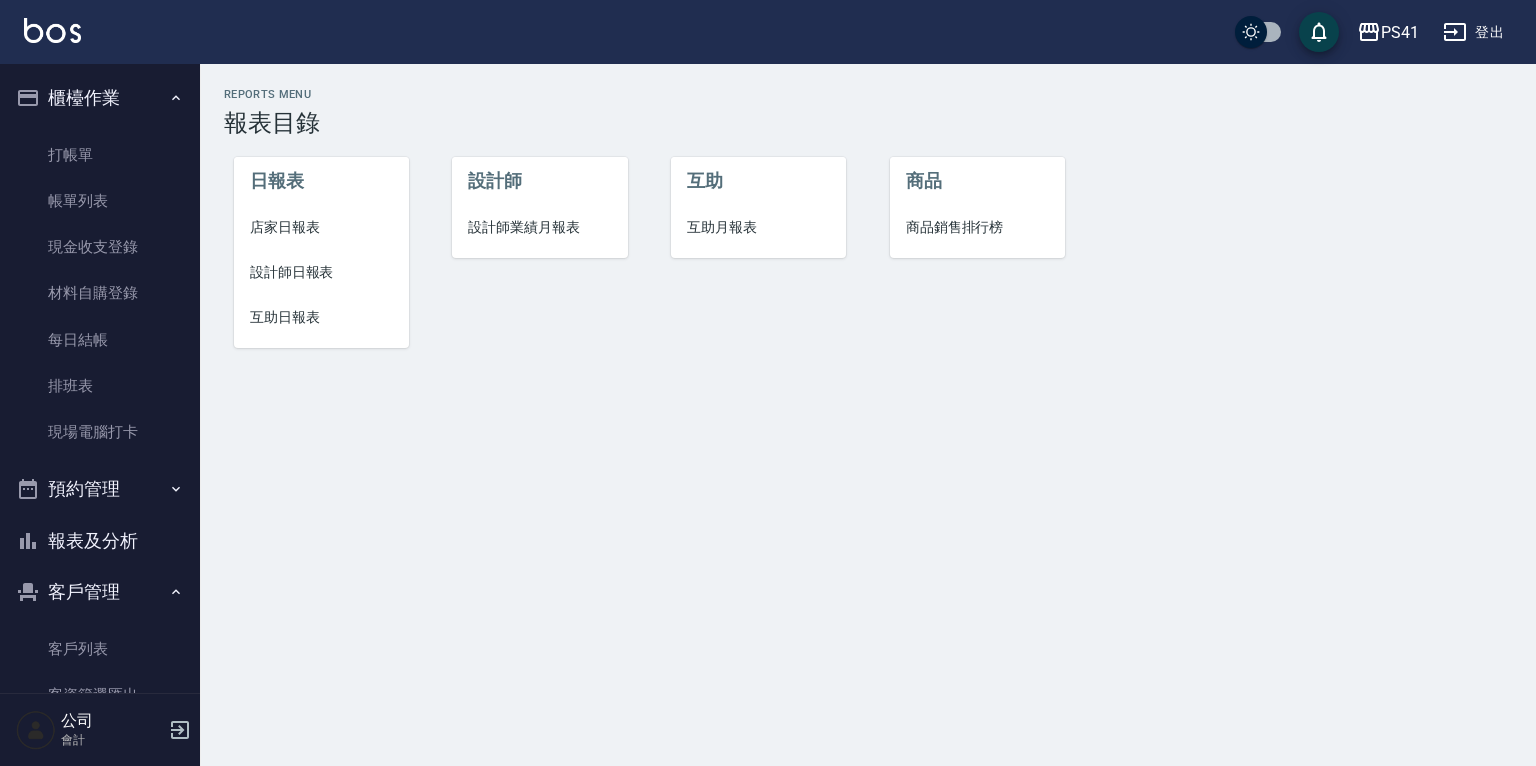 click on "互助日報表" at bounding box center (321, 317) 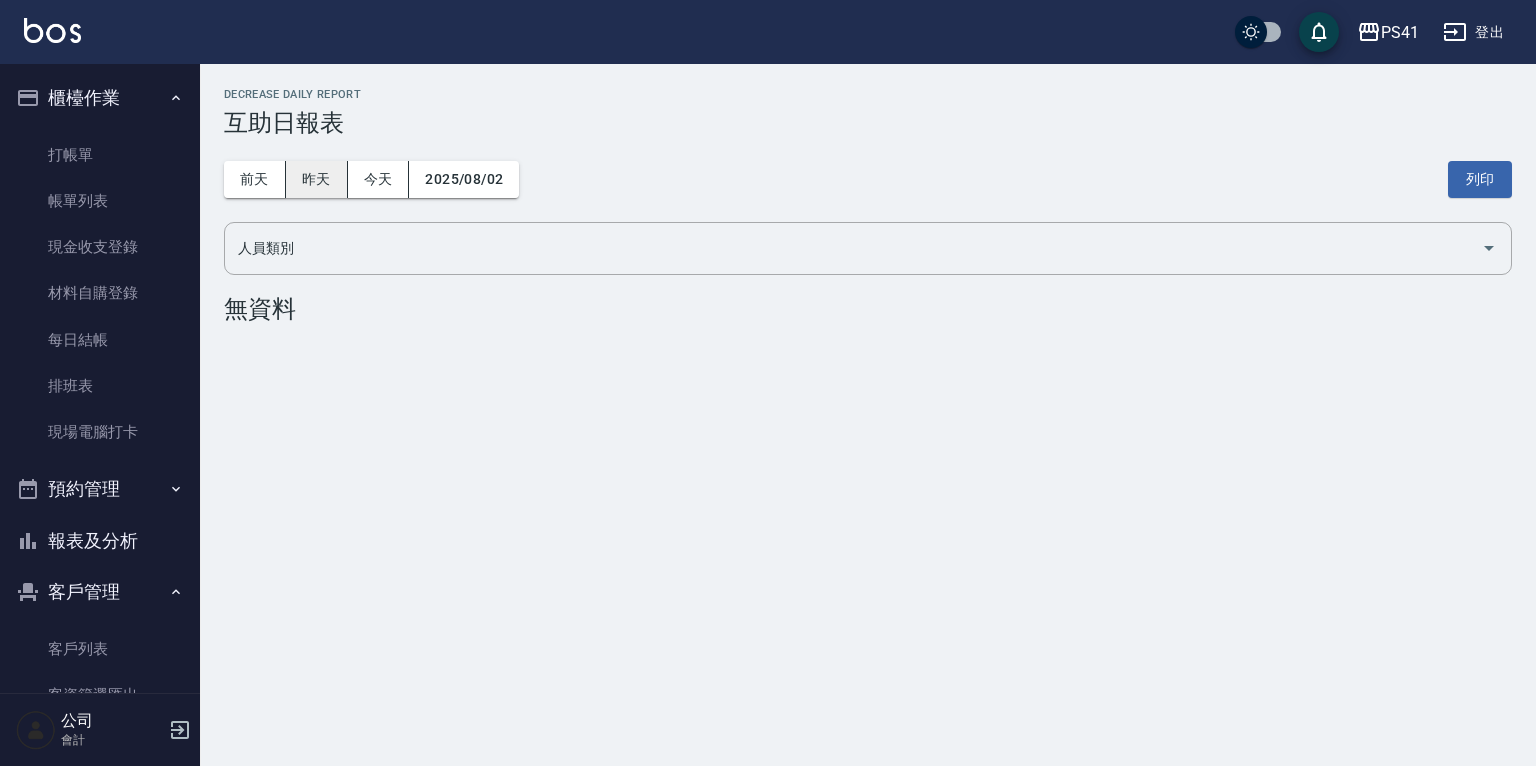 click on "昨天" at bounding box center [317, 179] 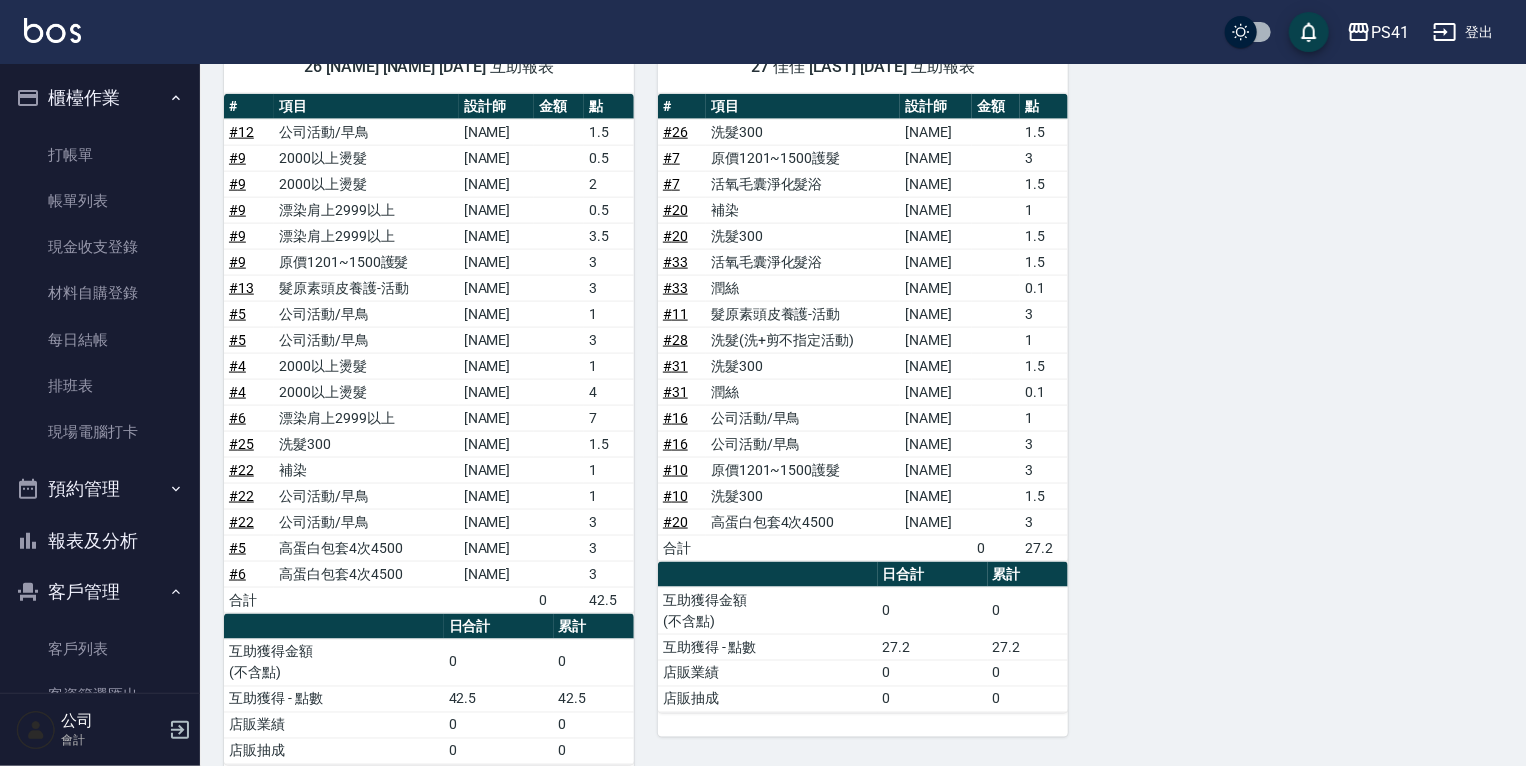 scroll, scrollTop: 1280, scrollLeft: 0, axis: vertical 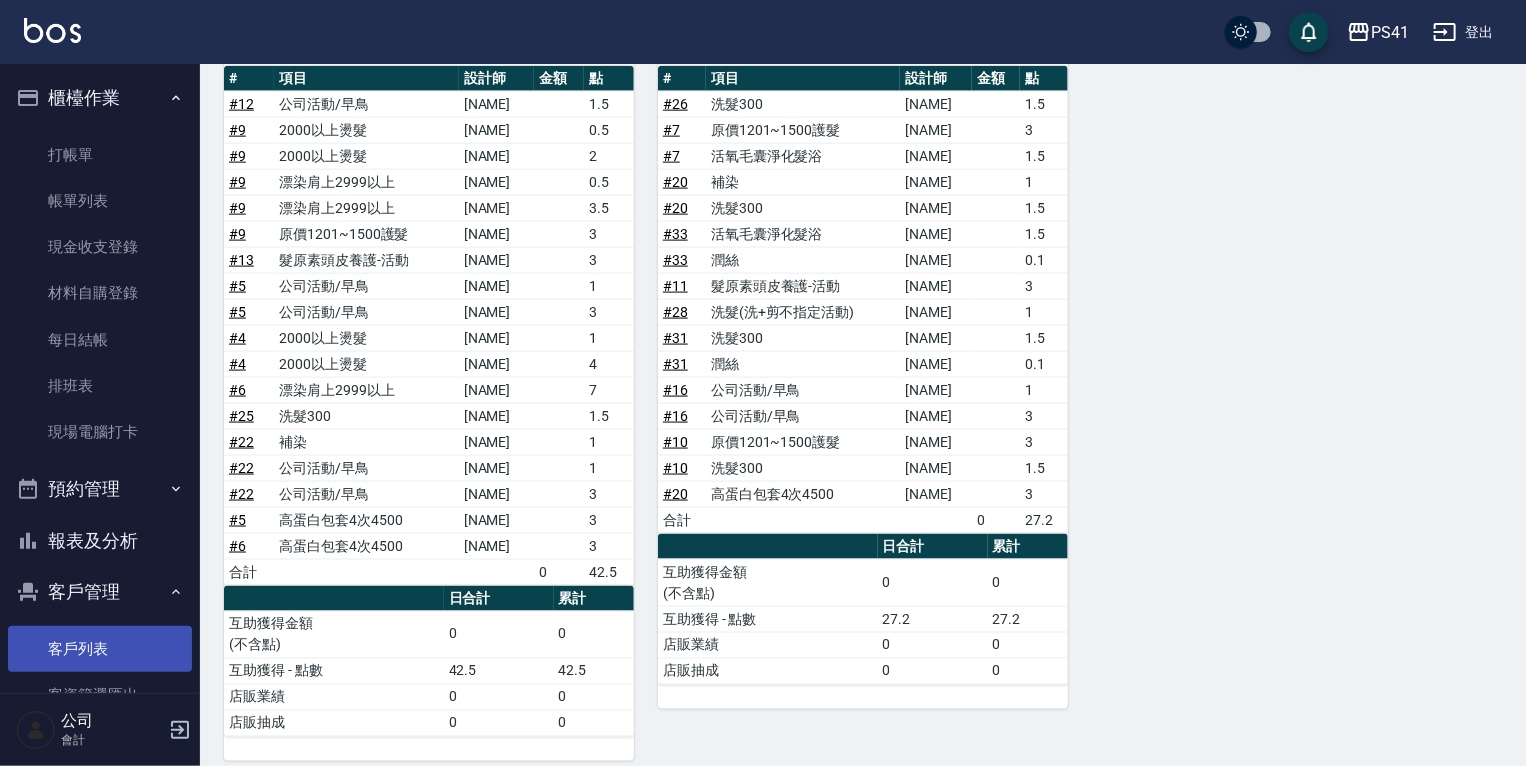 click on "客戶列表" at bounding box center (100, 649) 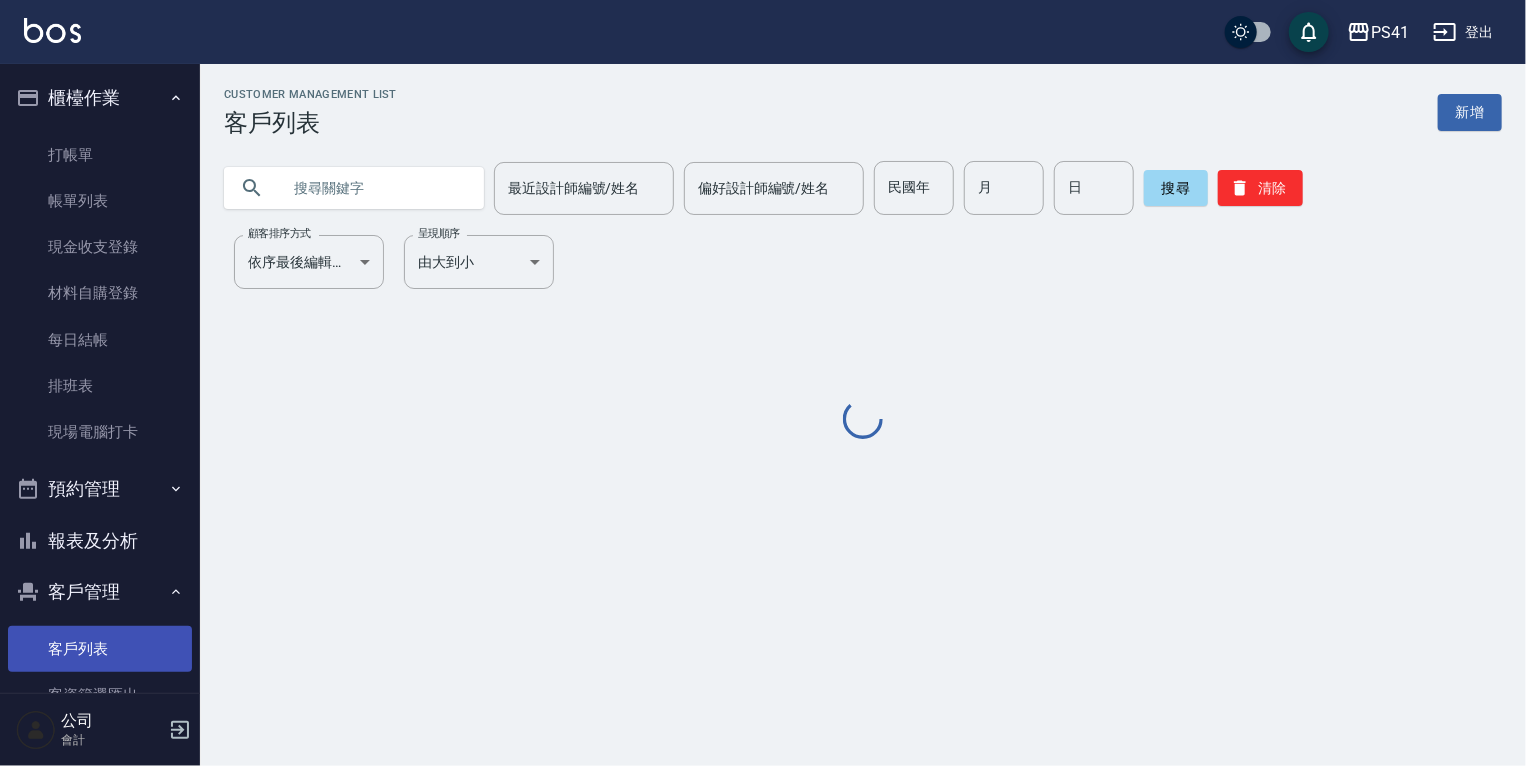scroll, scrollTop: 0, scrollLeft: 0, axis: both 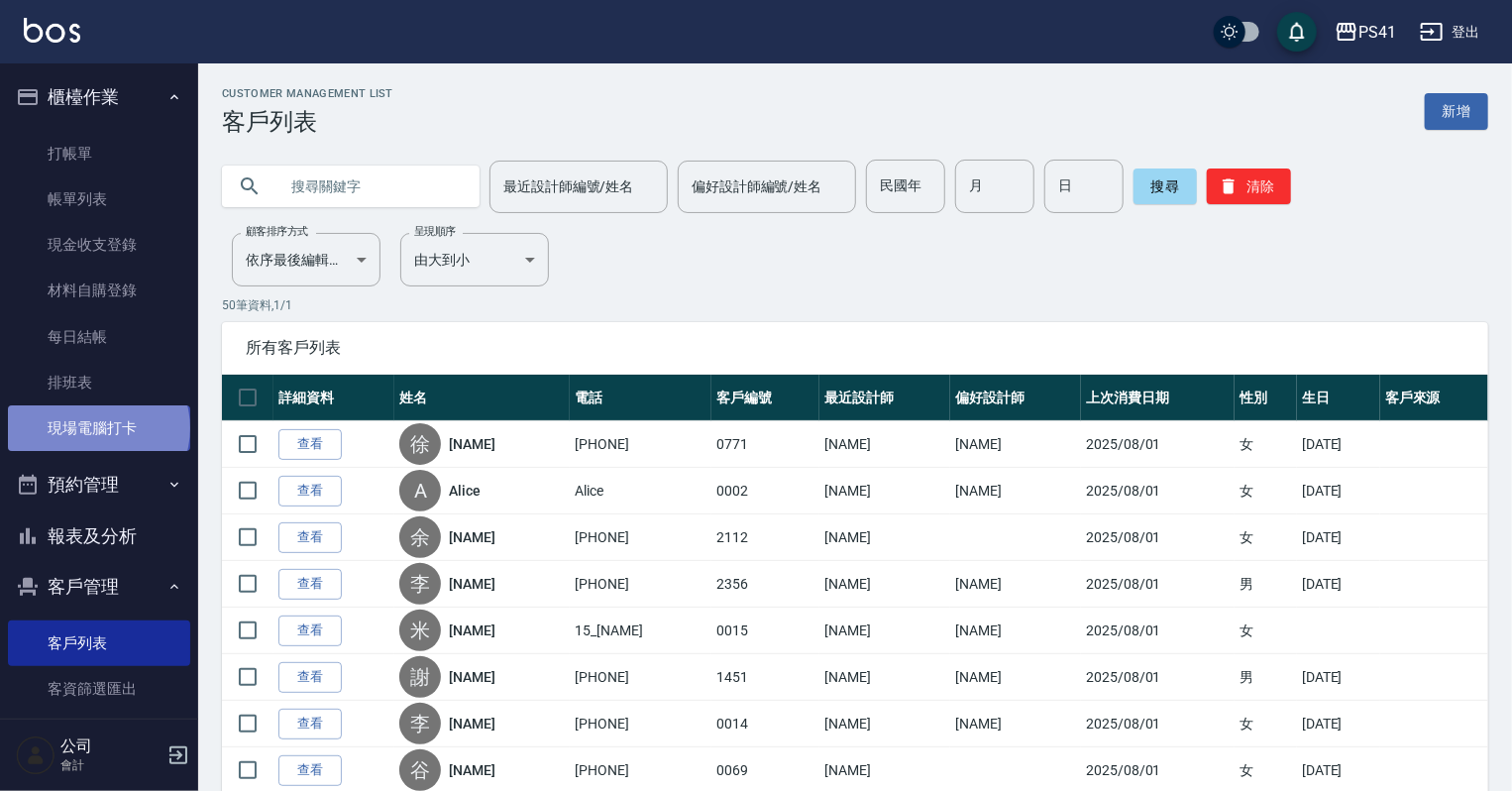 click on "現場電腦打卡" at bounding box center [99, 428] 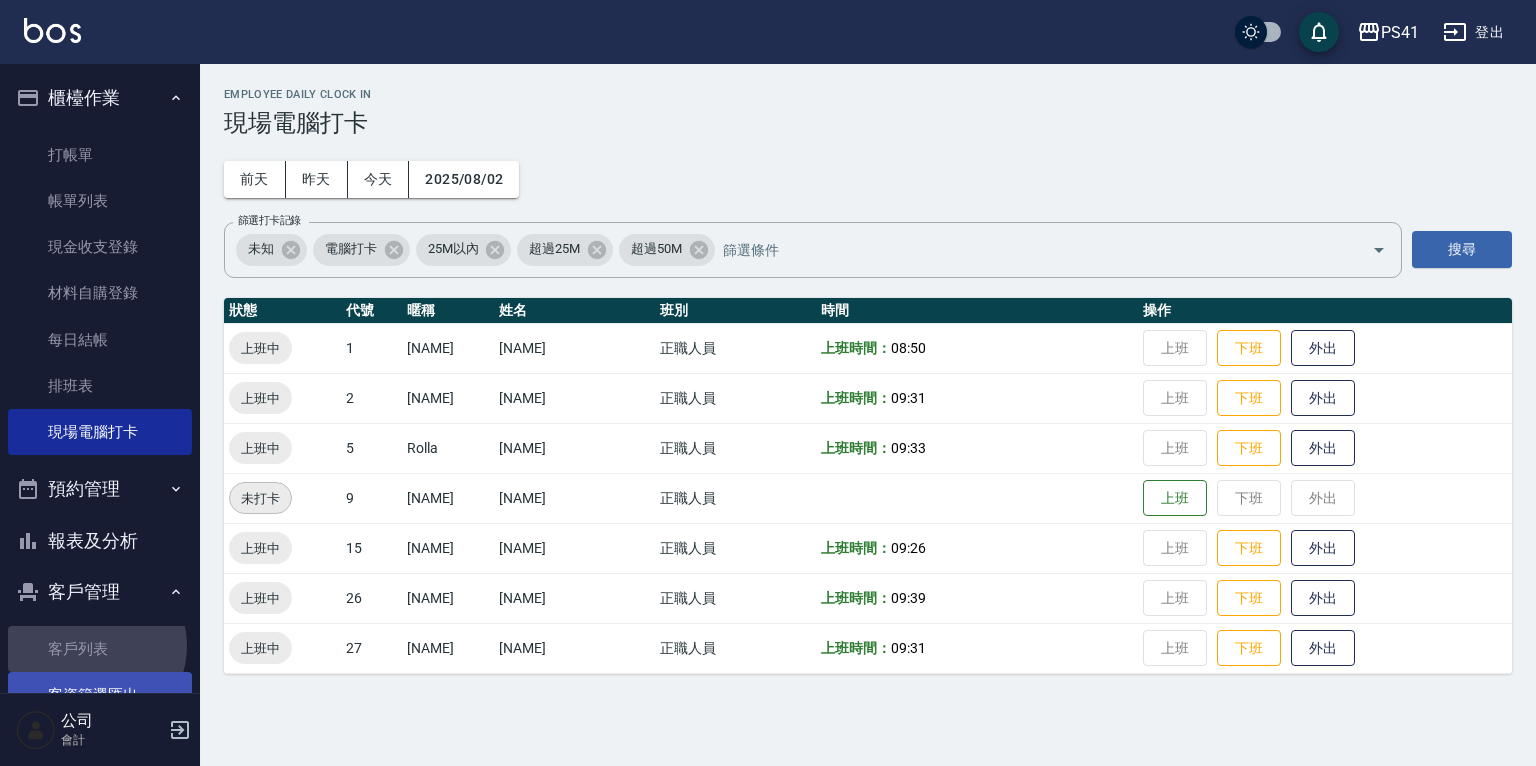 drag, startPoint x: 95, startPoint y: 646, endPoint x: 104, endPoint y: 676, distance: 31.320919 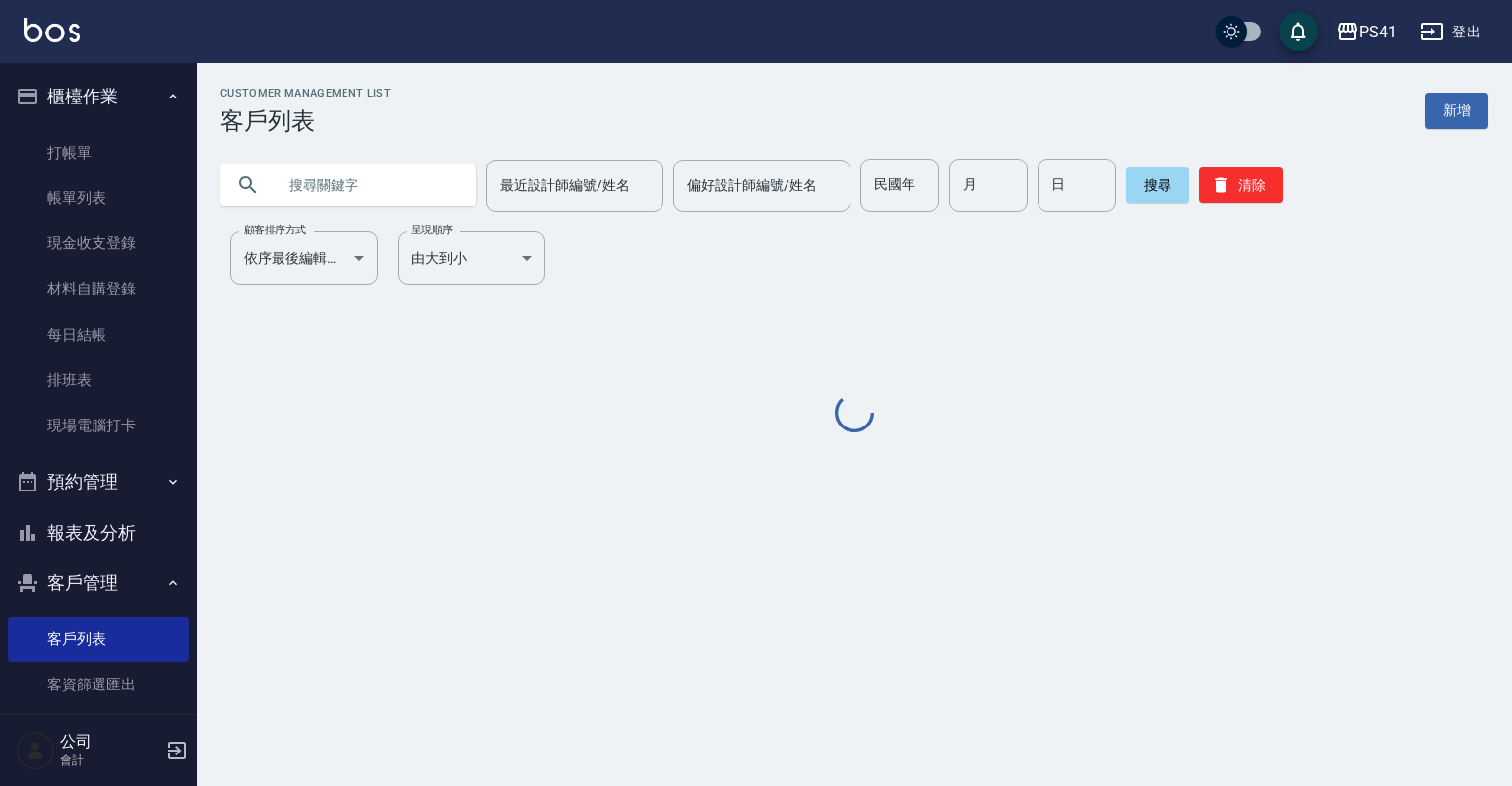 click at bounding box center [368, 185] 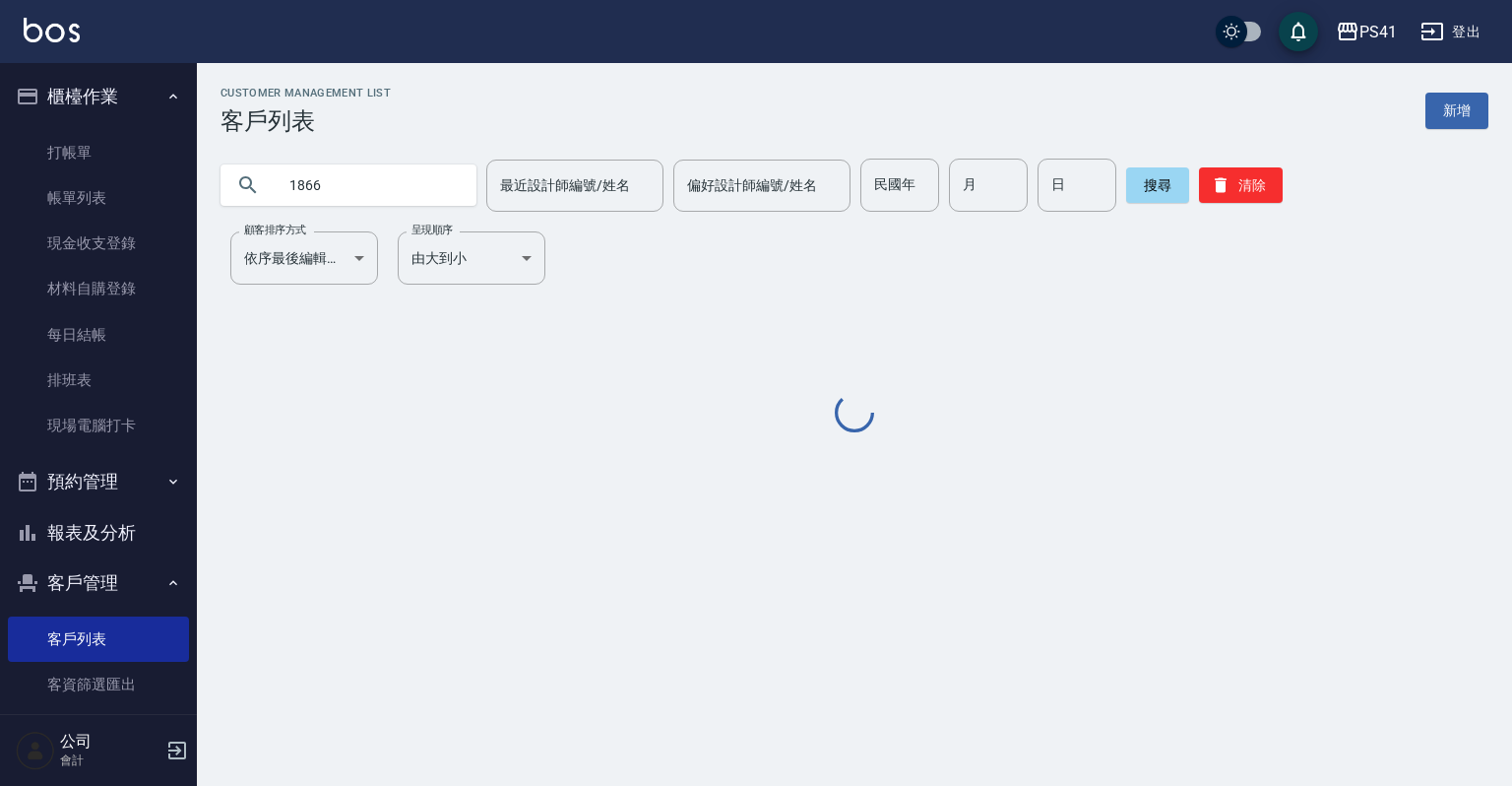 type on "1866" 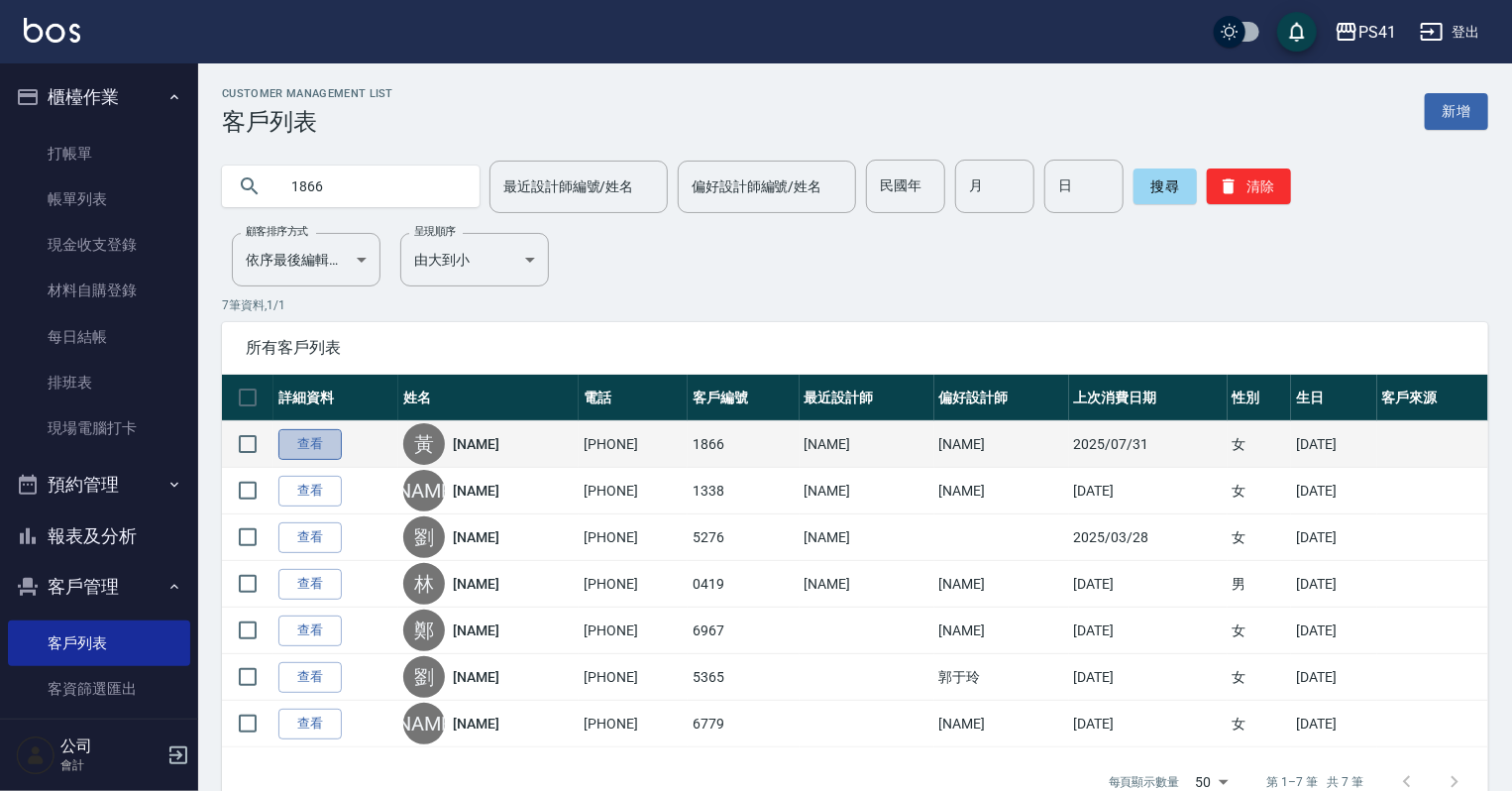 click on "查看" at bounding box center [310, 444] 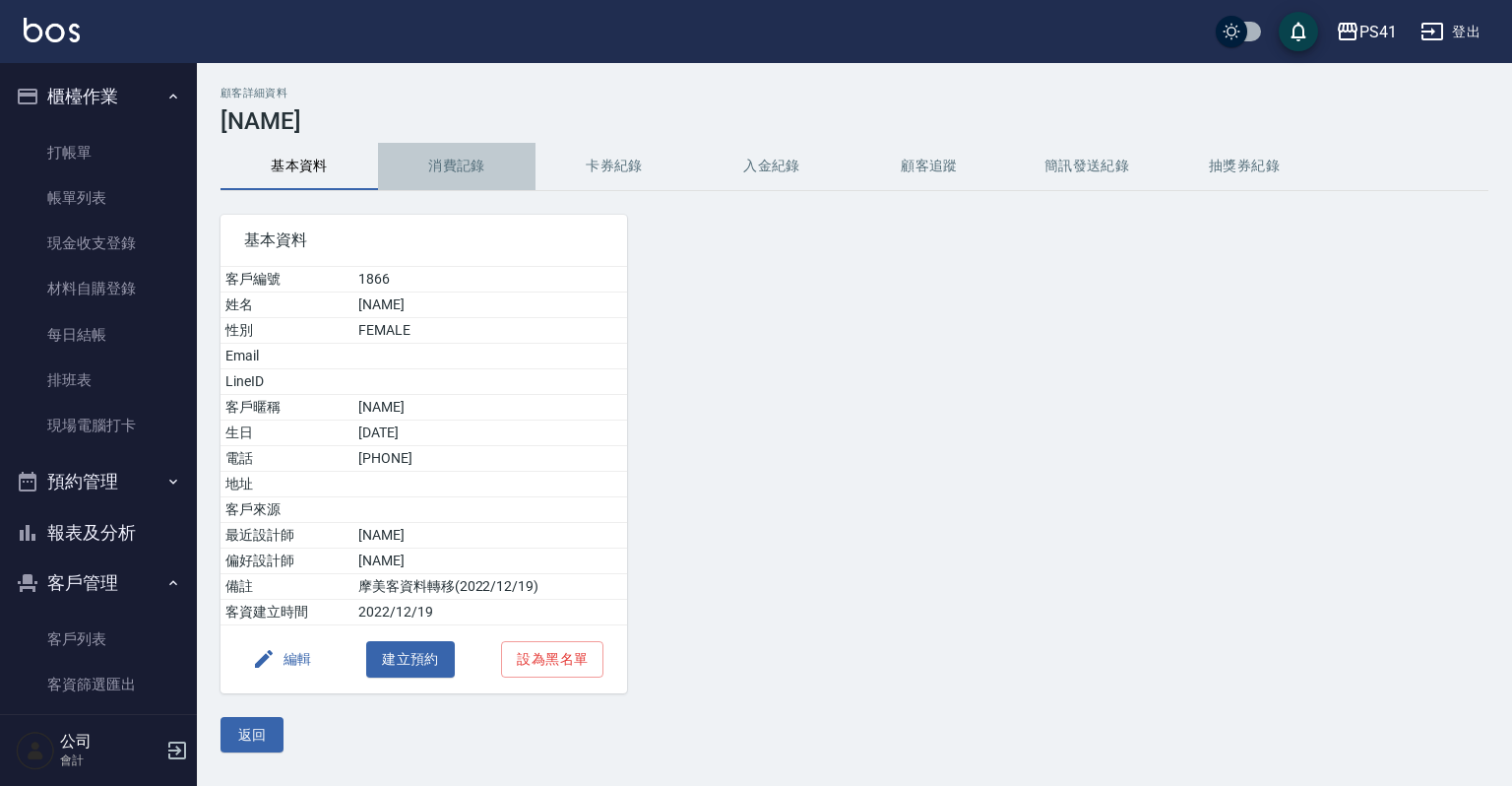 click on "消費記錄" at bounding box center [457, 166] 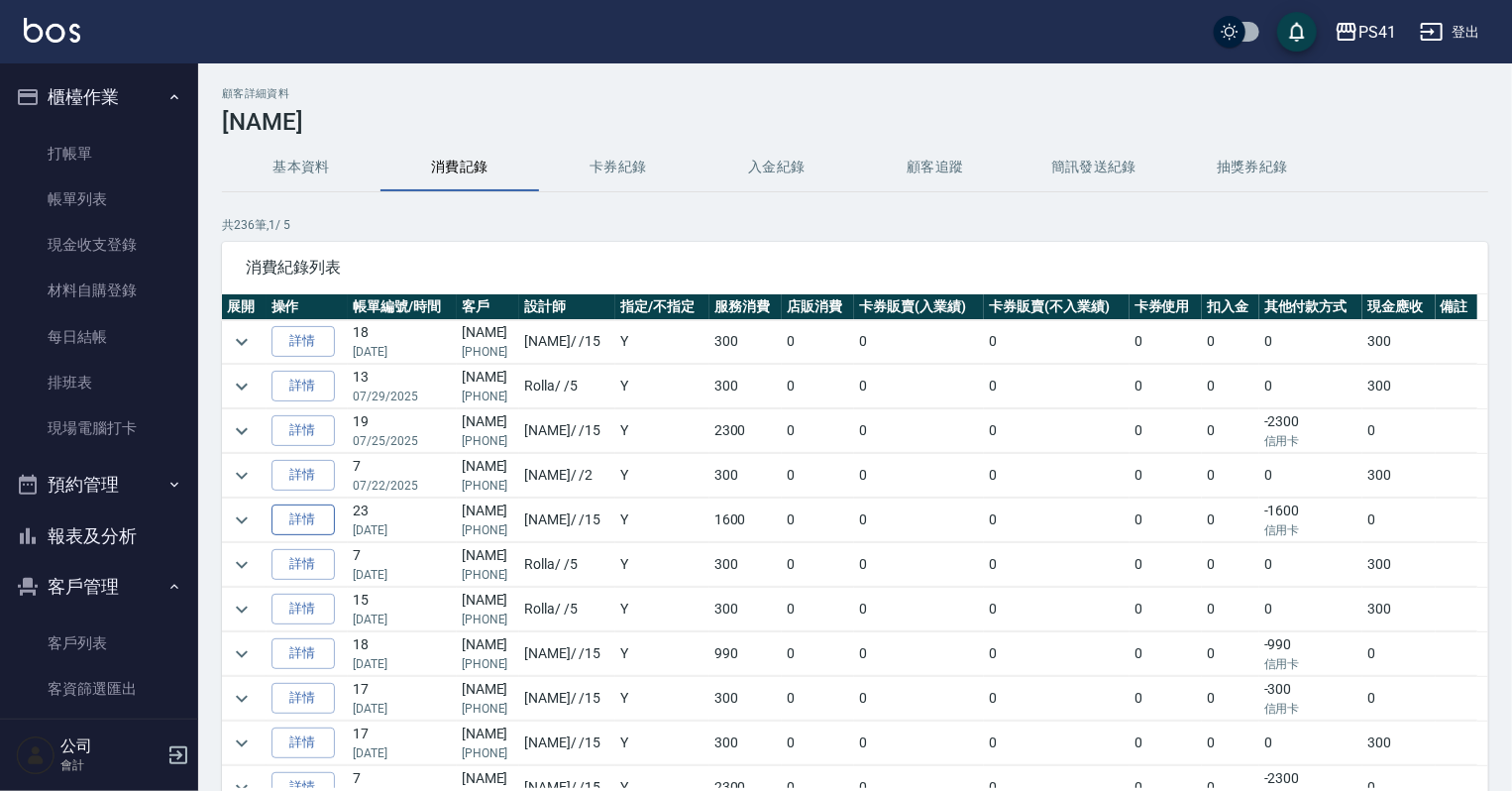 click on "詳情" at bounding box center (303, 519) 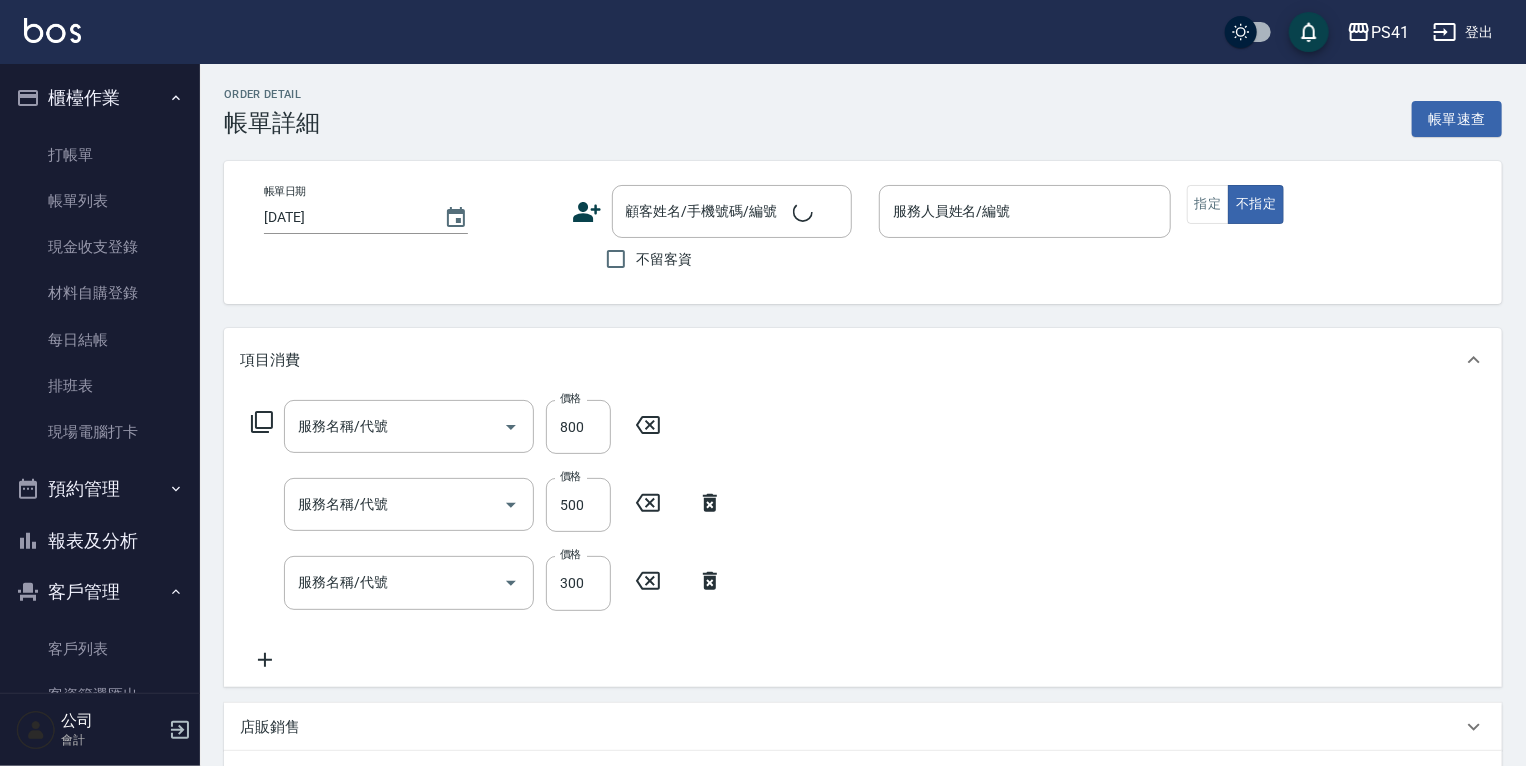 type on "[DATE]" 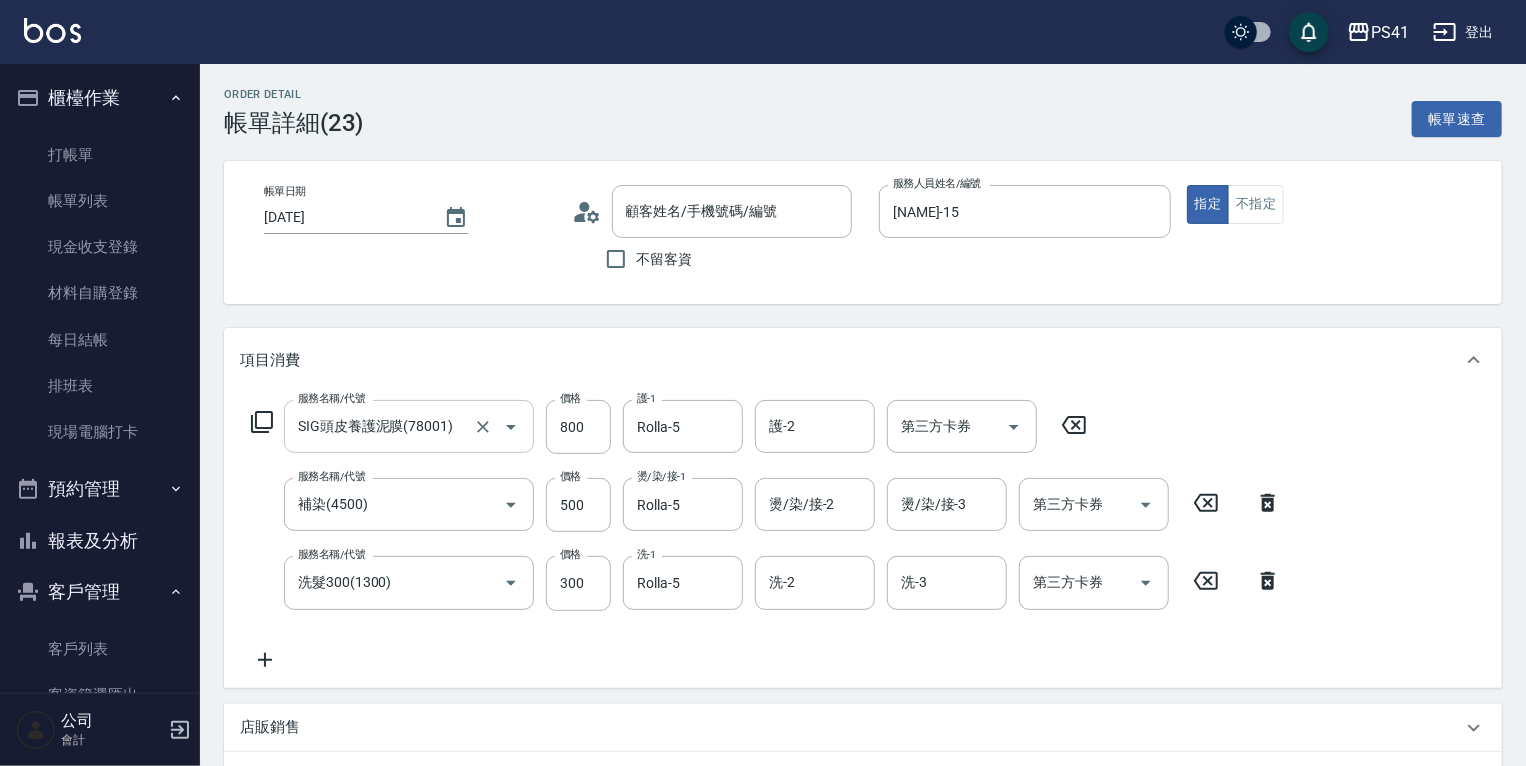 type on "[NAME]/[PHONE]/1866" 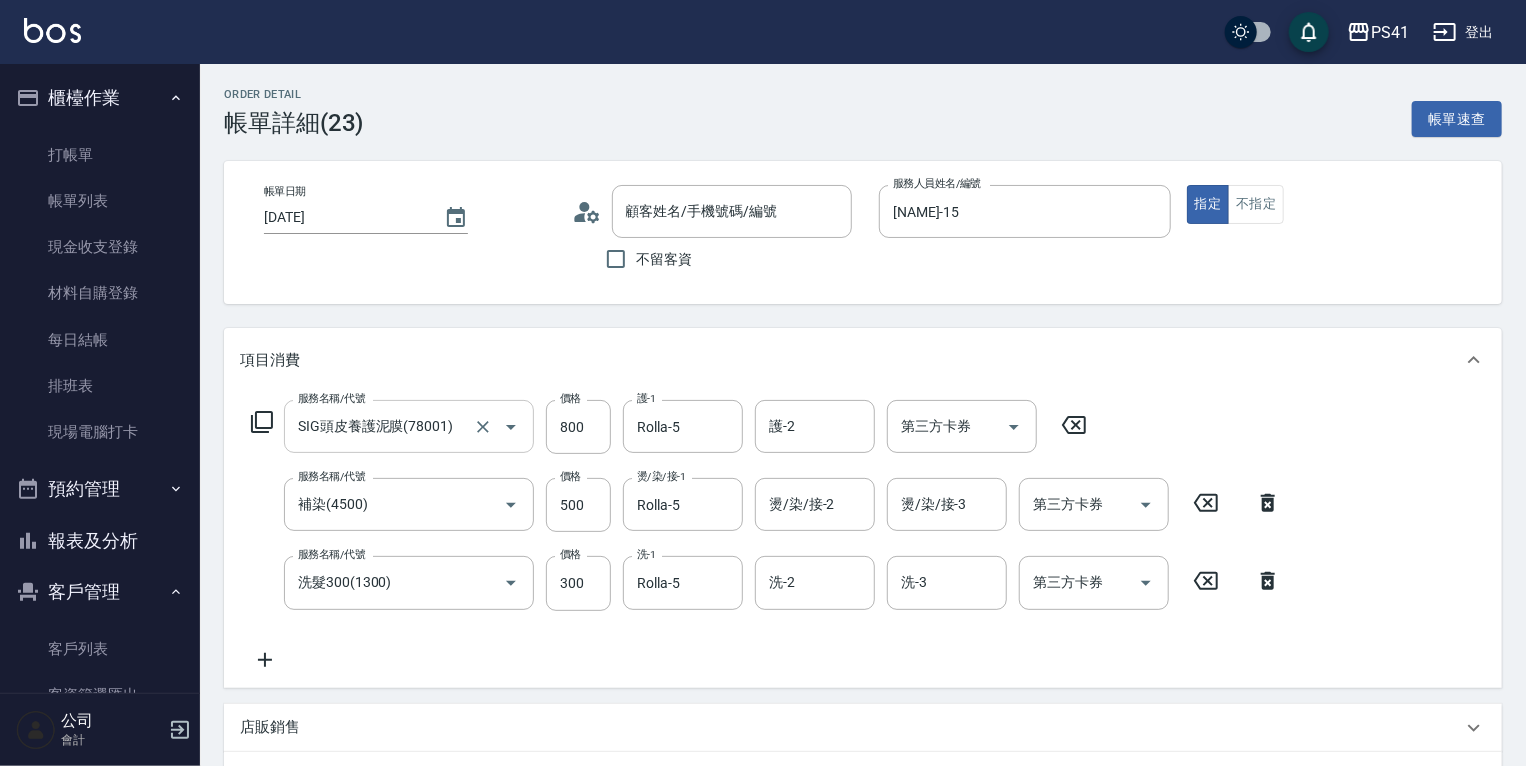 type on "信用卡" 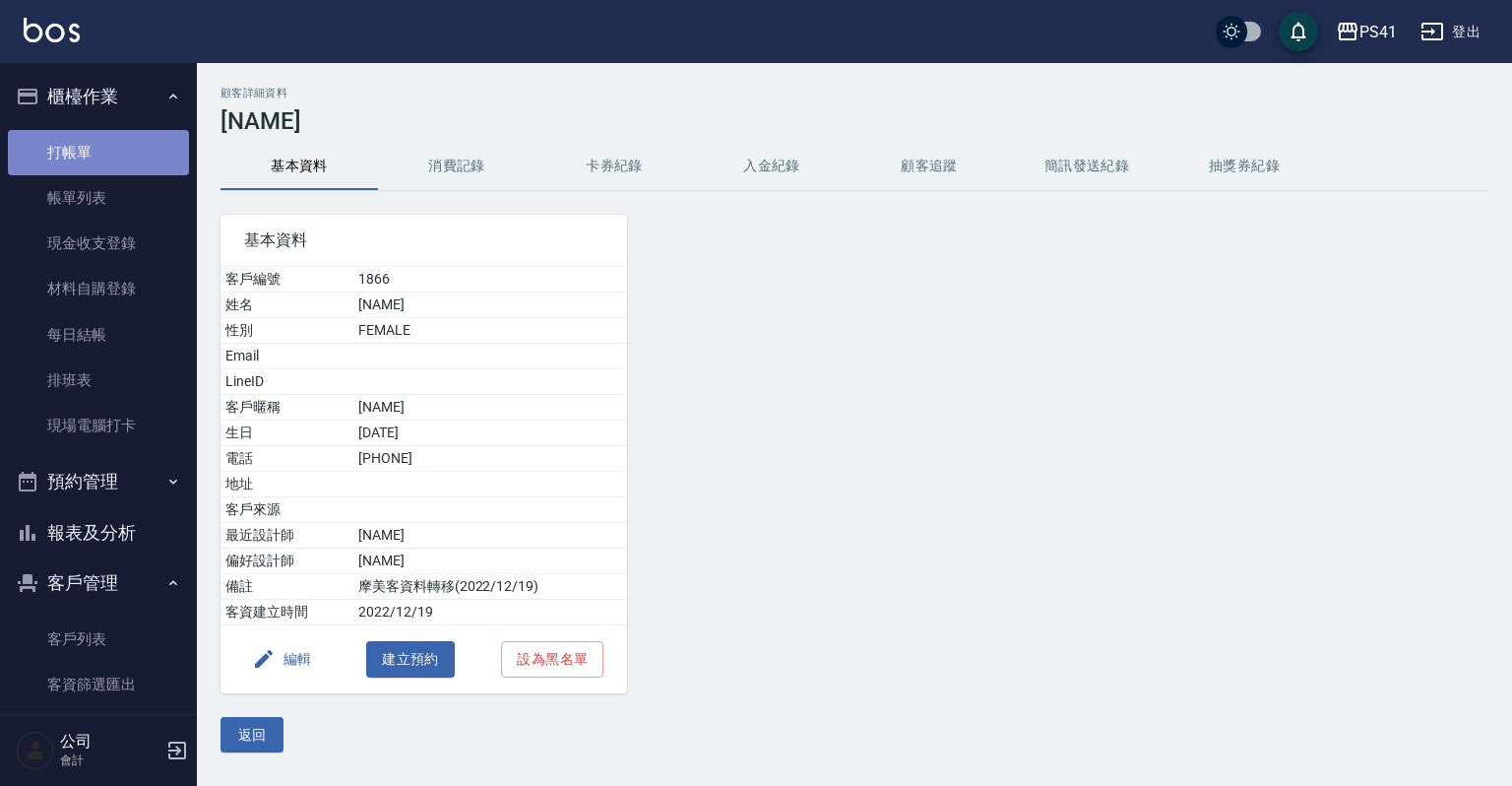 click on "打帳單" at bounding box center [98, 153] 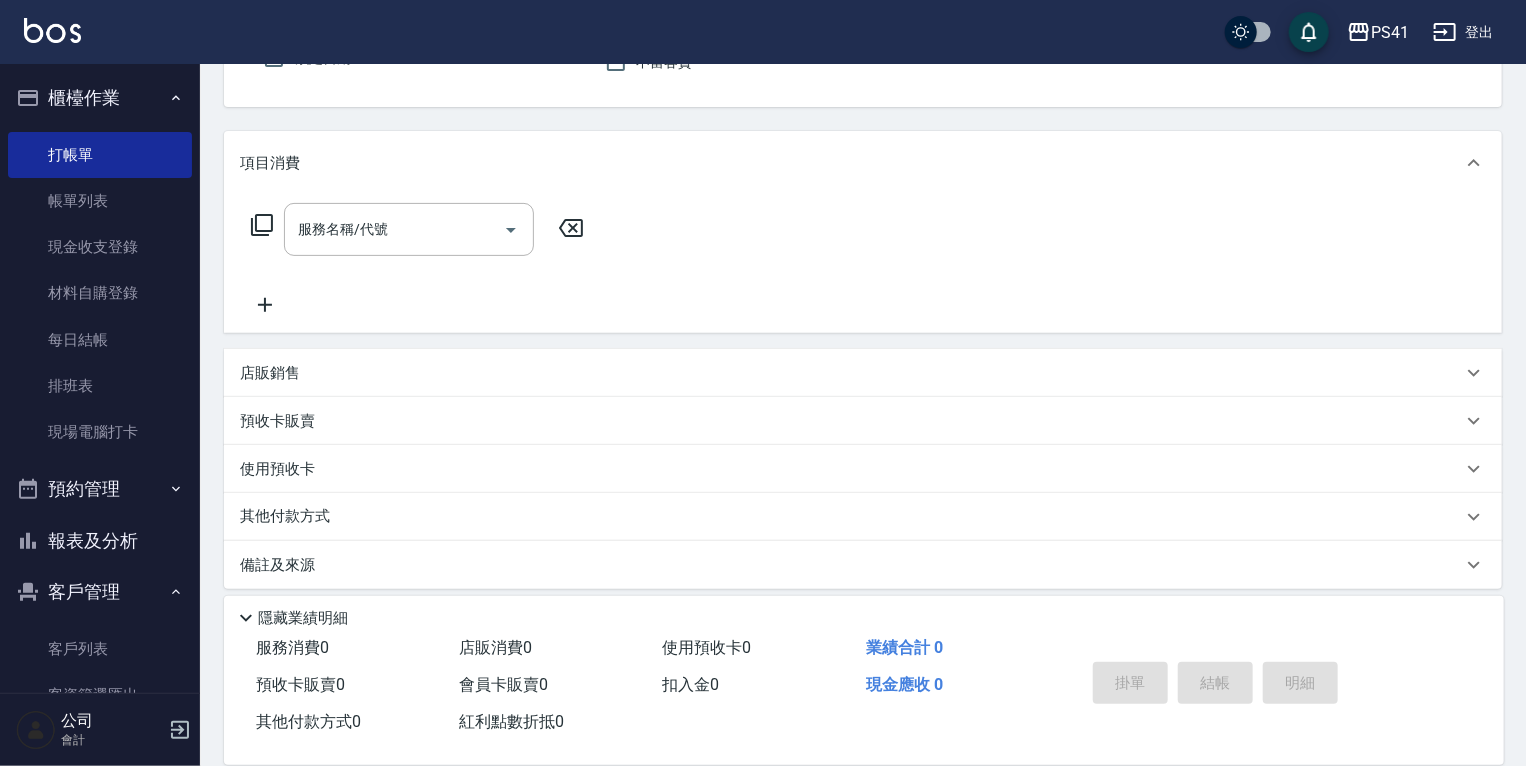 scroll, scrollTop: 209, scrollLeft: 0, axis: vertical 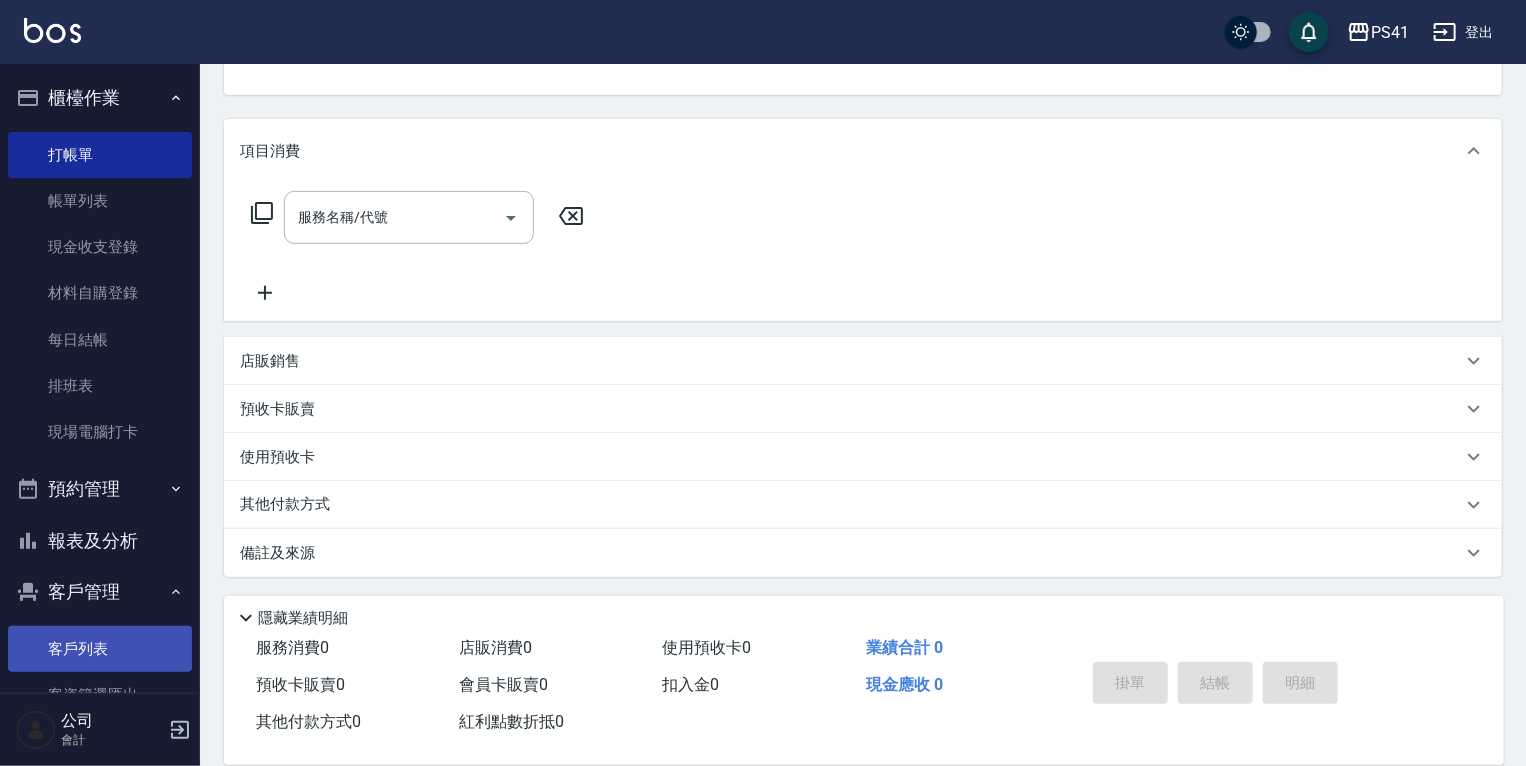 click on "客戶列表" at bounding box center [100, 649] 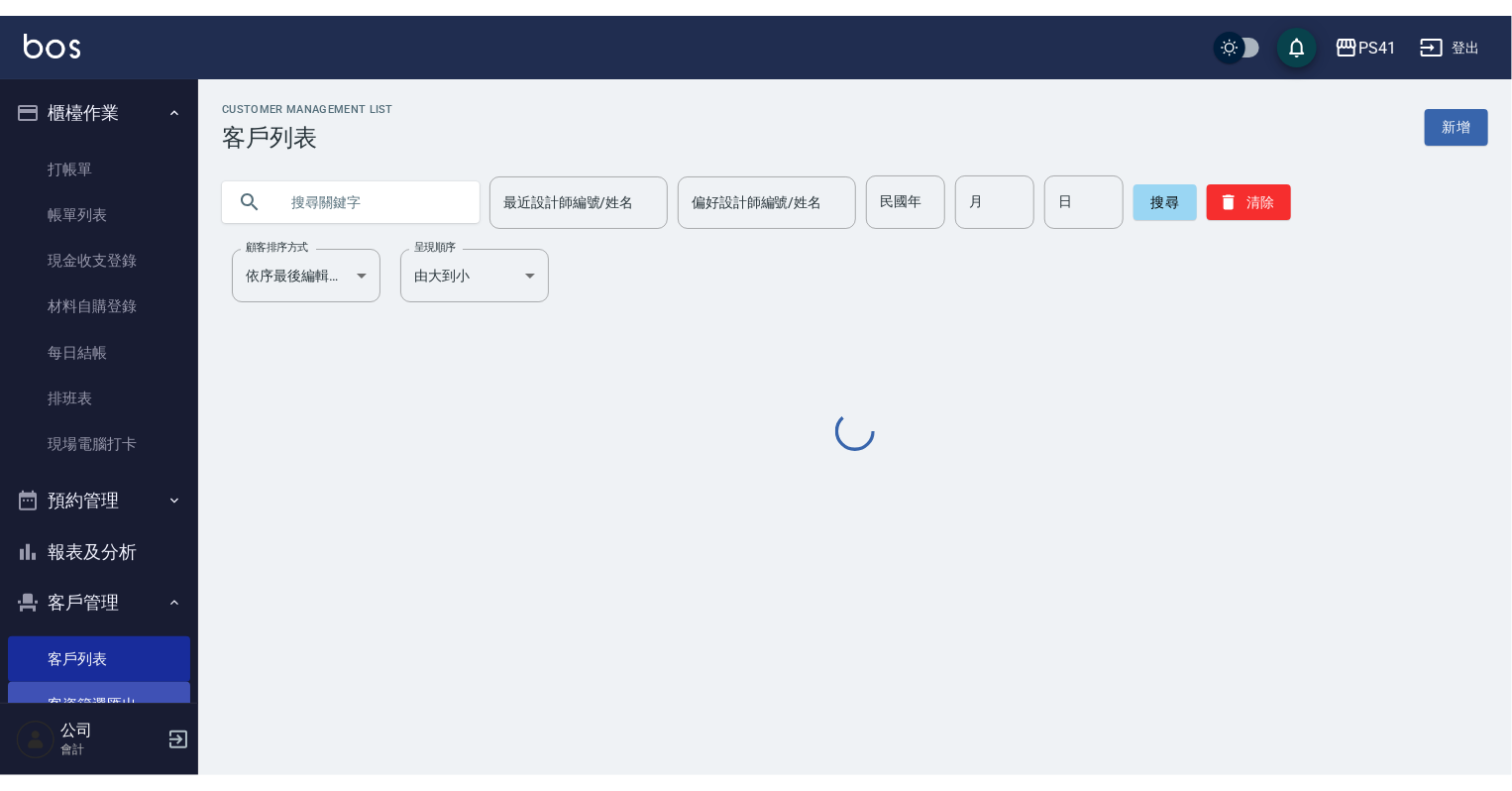 scroll, scrollTop: 0, scrollLeft: 0, axis: both 